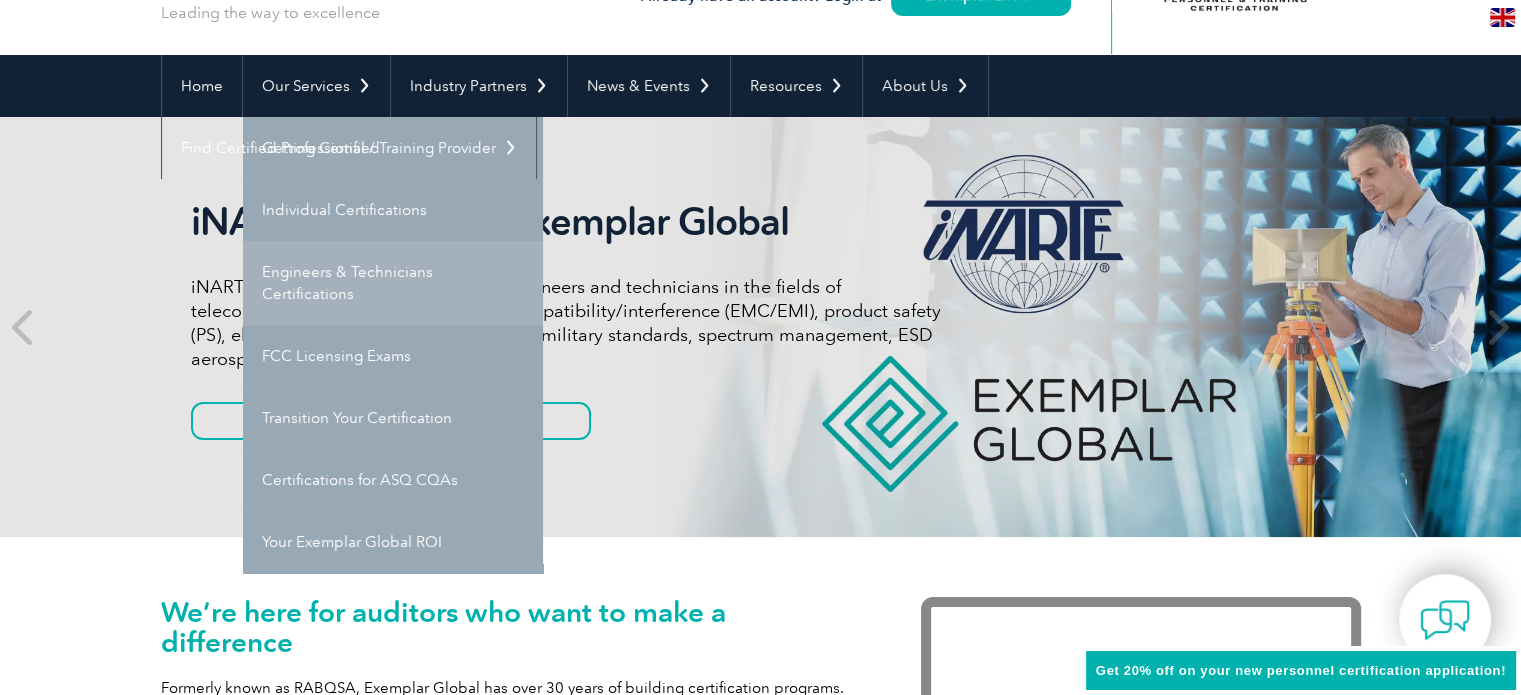 scroll, scrollTop: 100, scrollLeft: 0, axis: vertical 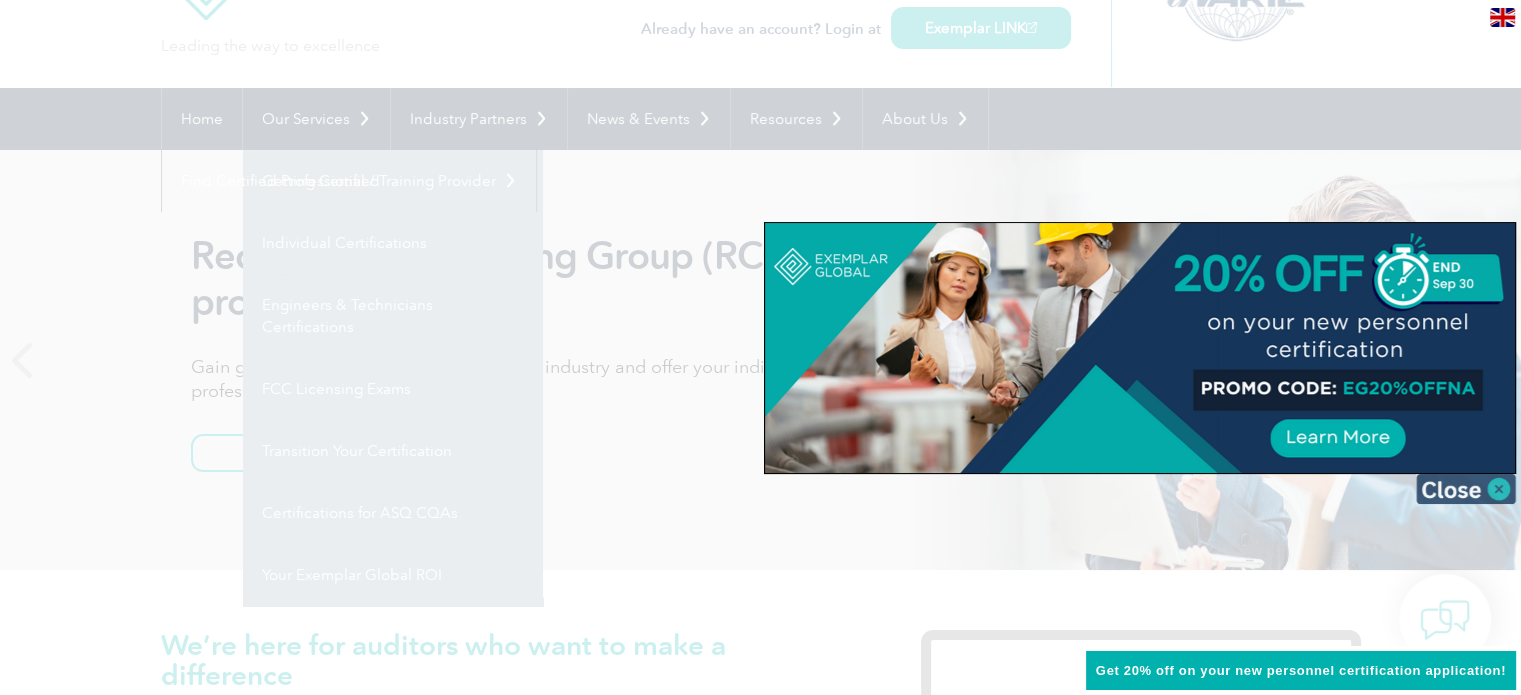 click at bounding box center [1466, 489] 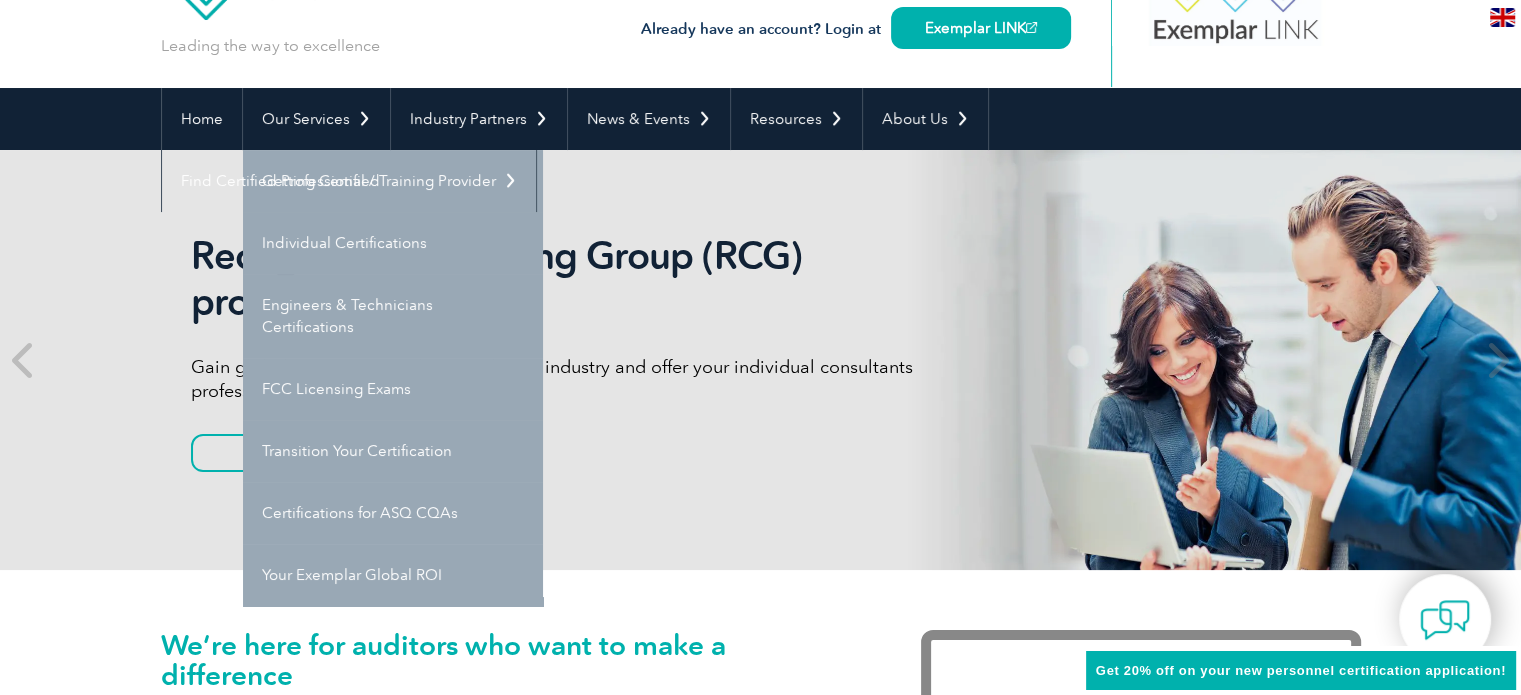 click on "Recognized Consulting Group (RCG) program" at bounding box center (566, 279) 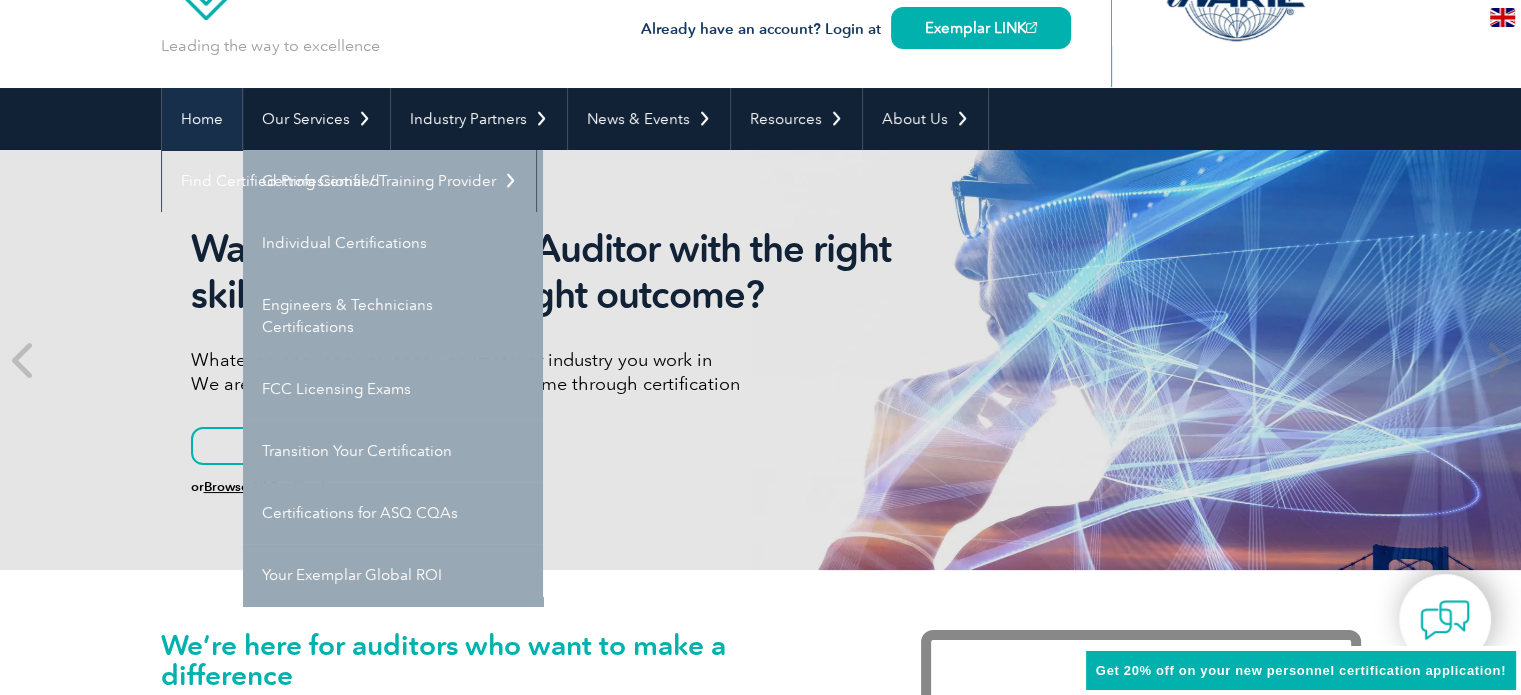 click on "Home" at bounding box center (202, 119) 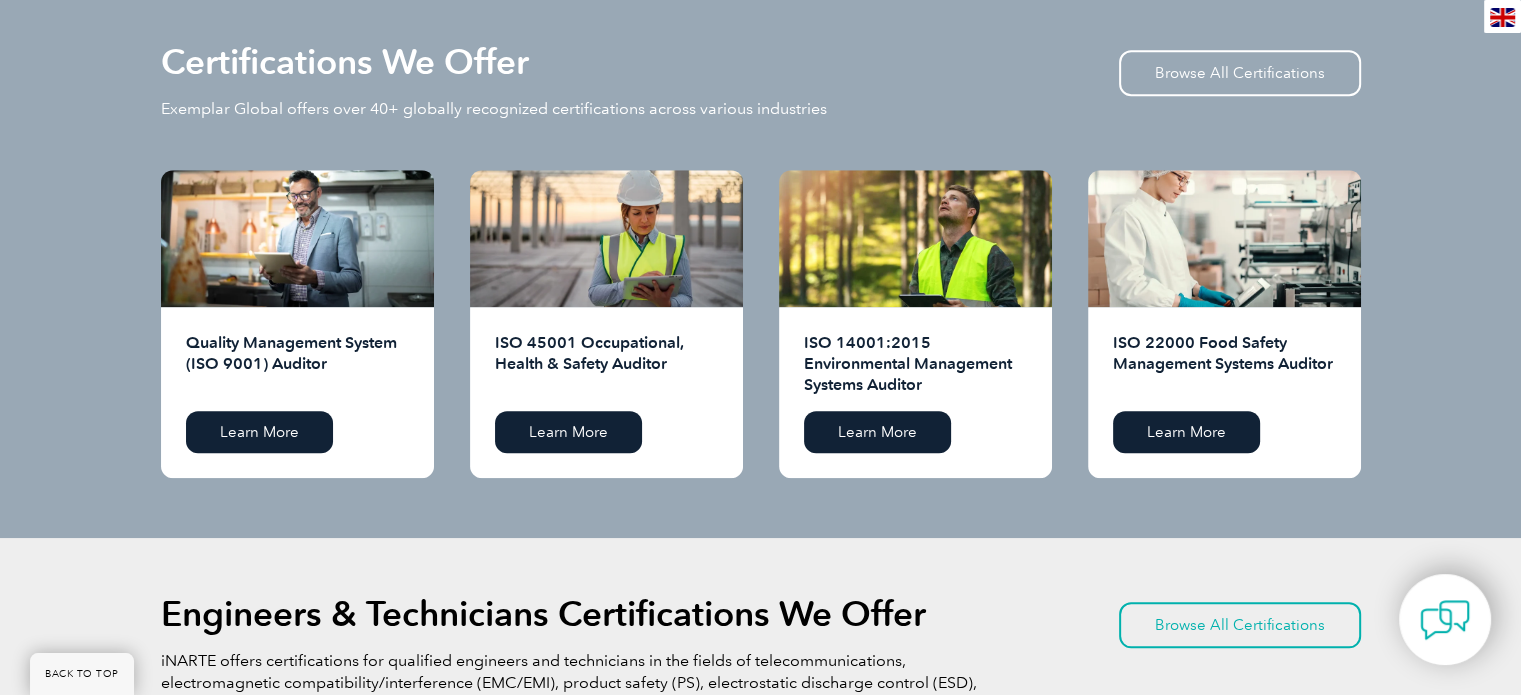 scroll, scrollTop: 2000, scrollLeft: 0, axis: vertical 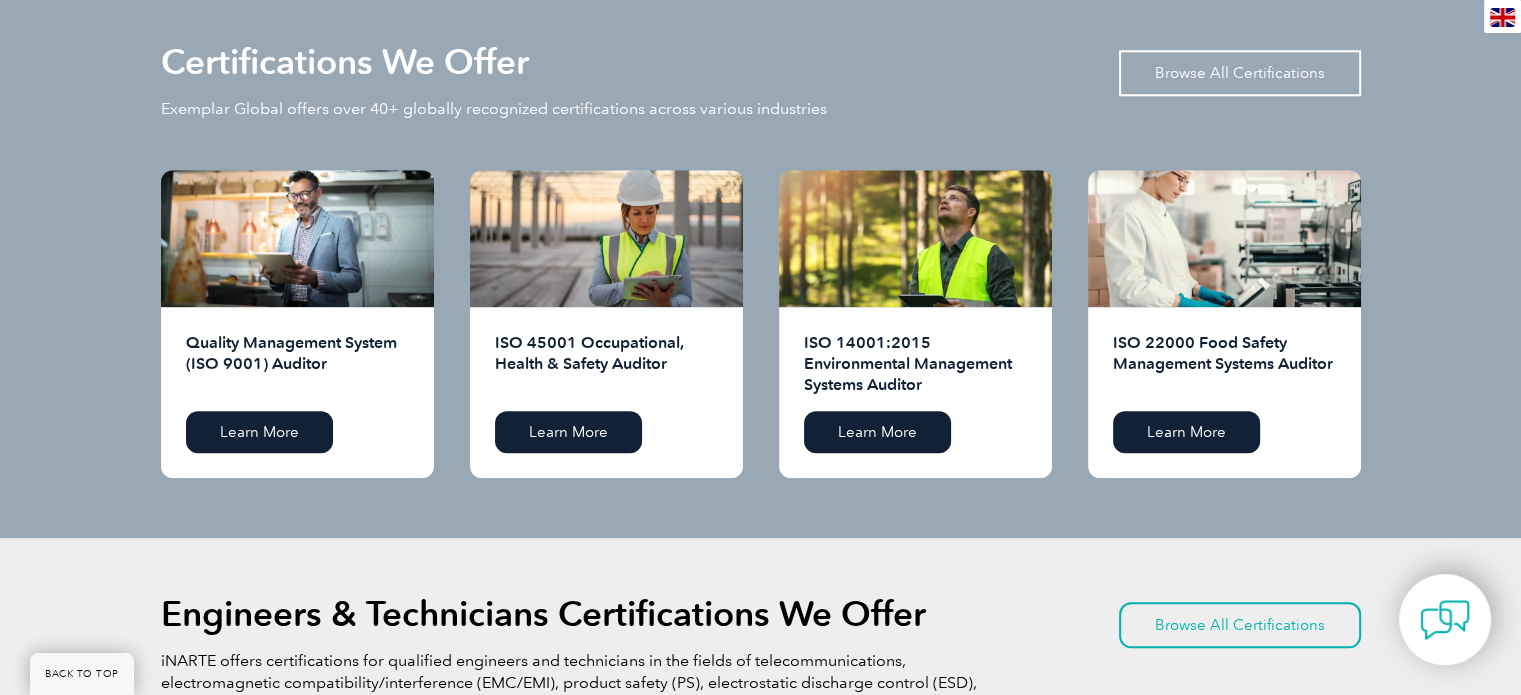 click on "Browse All Certifications" at bounding box center [1240, 73] 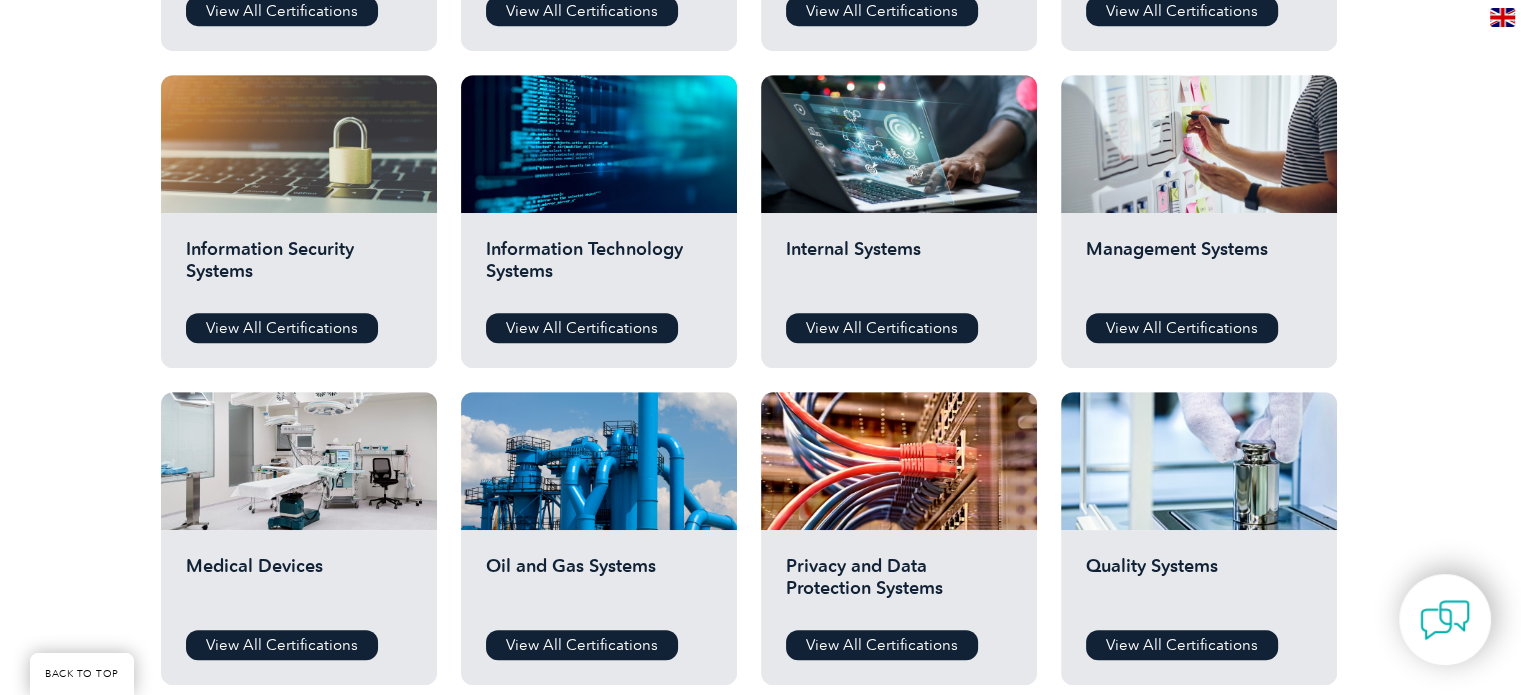scroll, scrollTop: 600, scrollLeft: 0, axis: vertical 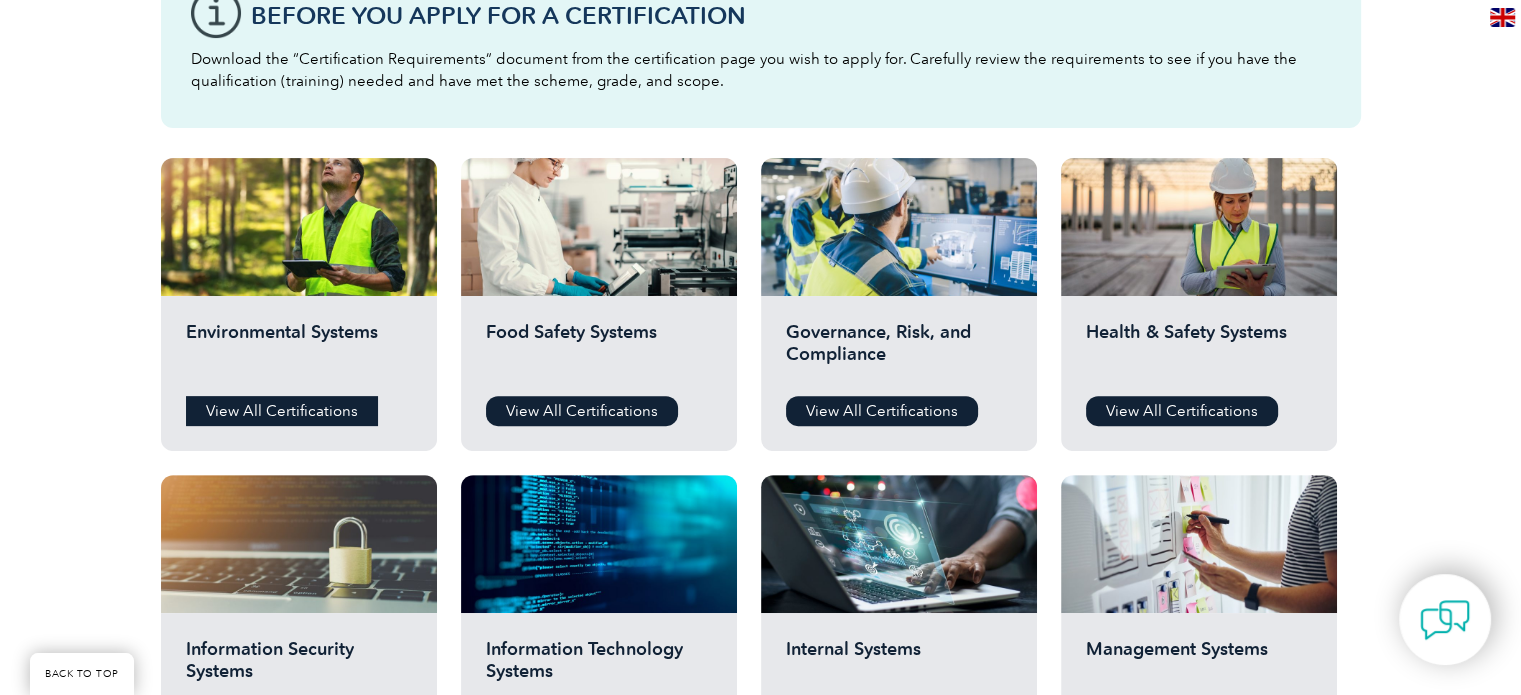 click on "View All Certifications" at bounding box center [282, 411] 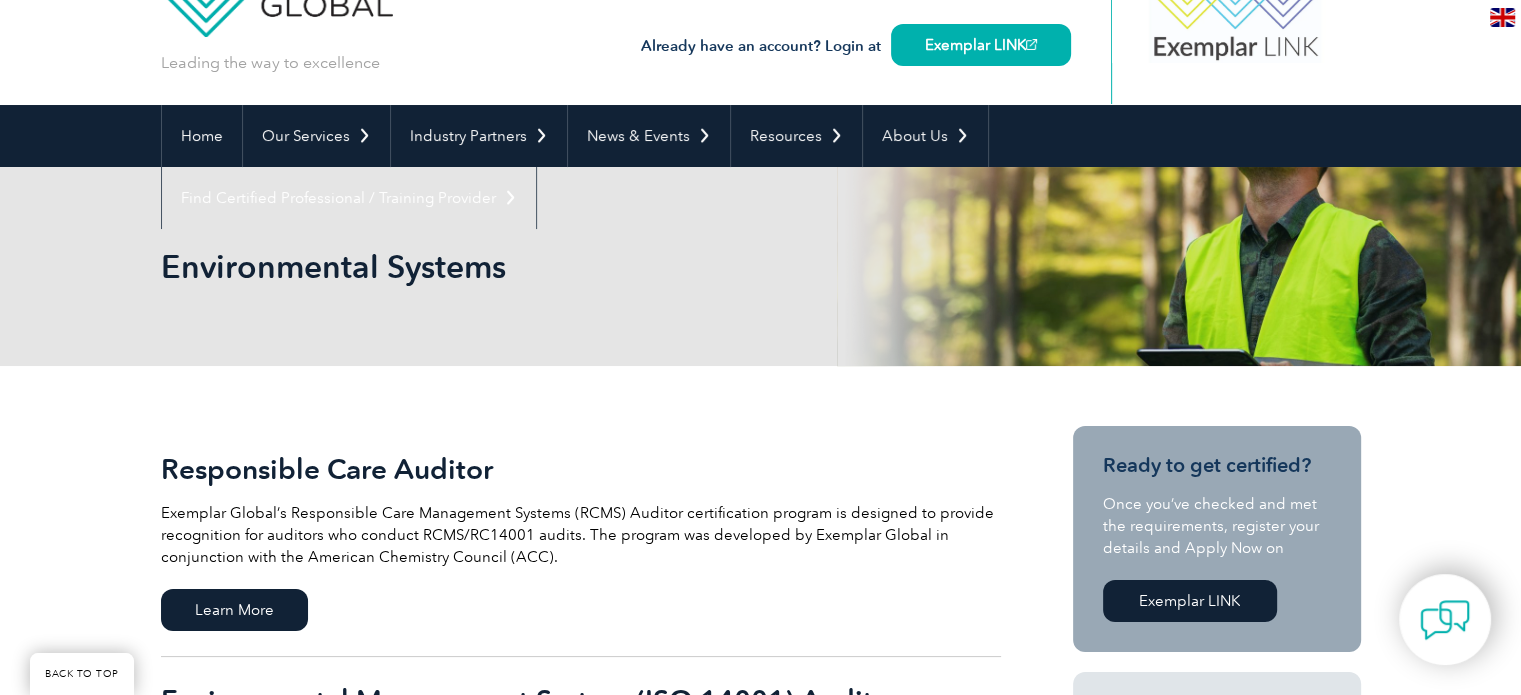 scroll, scrollTop: 0, scrollLeft: 0, axis: both 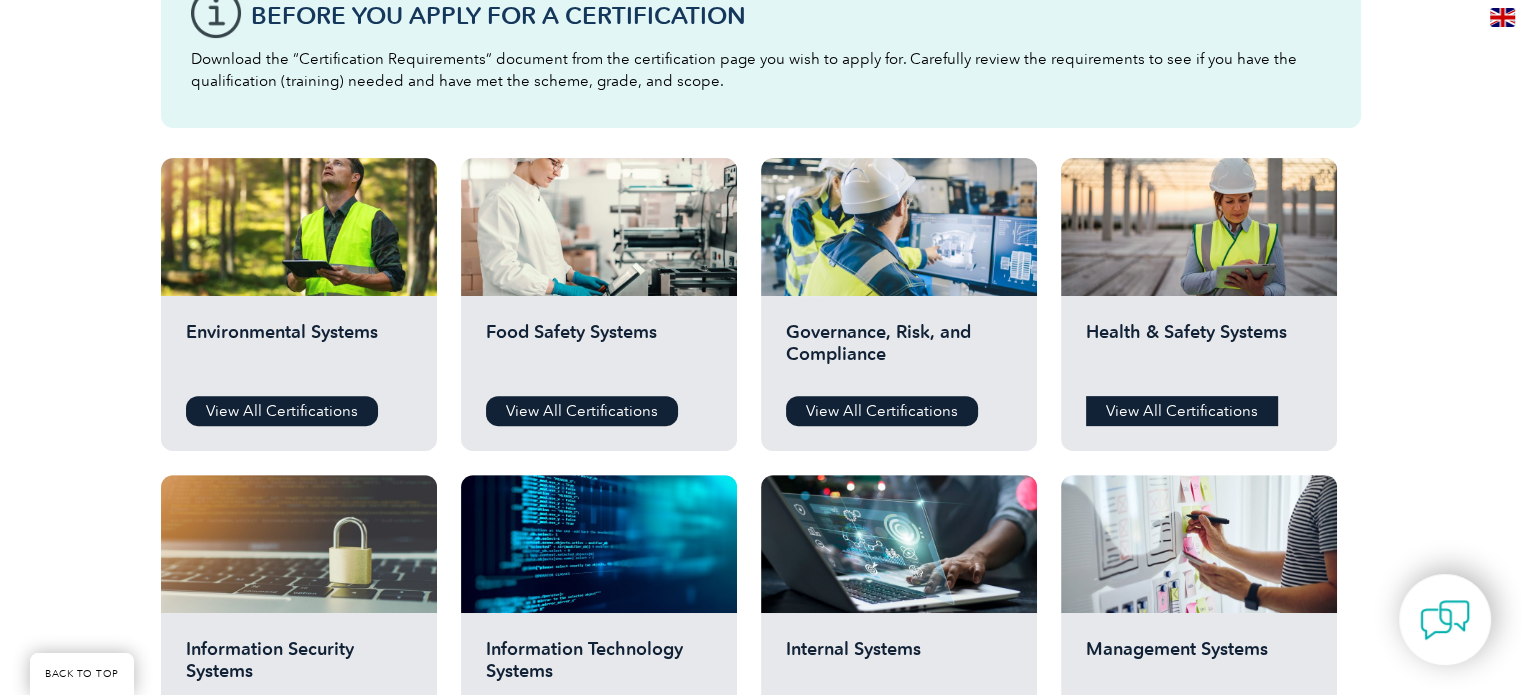 click on "View All Certifications" at bounding box center [1182, 411] 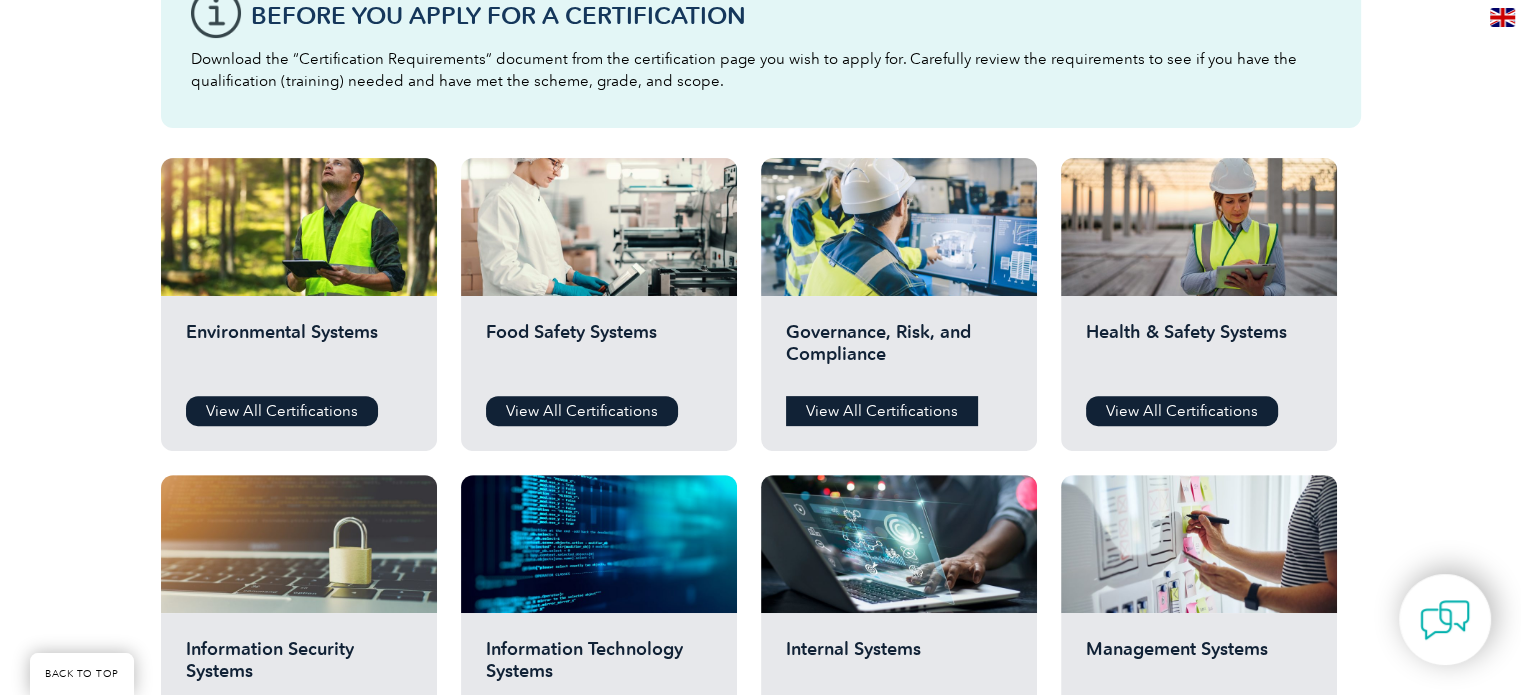 click on "View All Certifications" at bounding box center (882, 411) 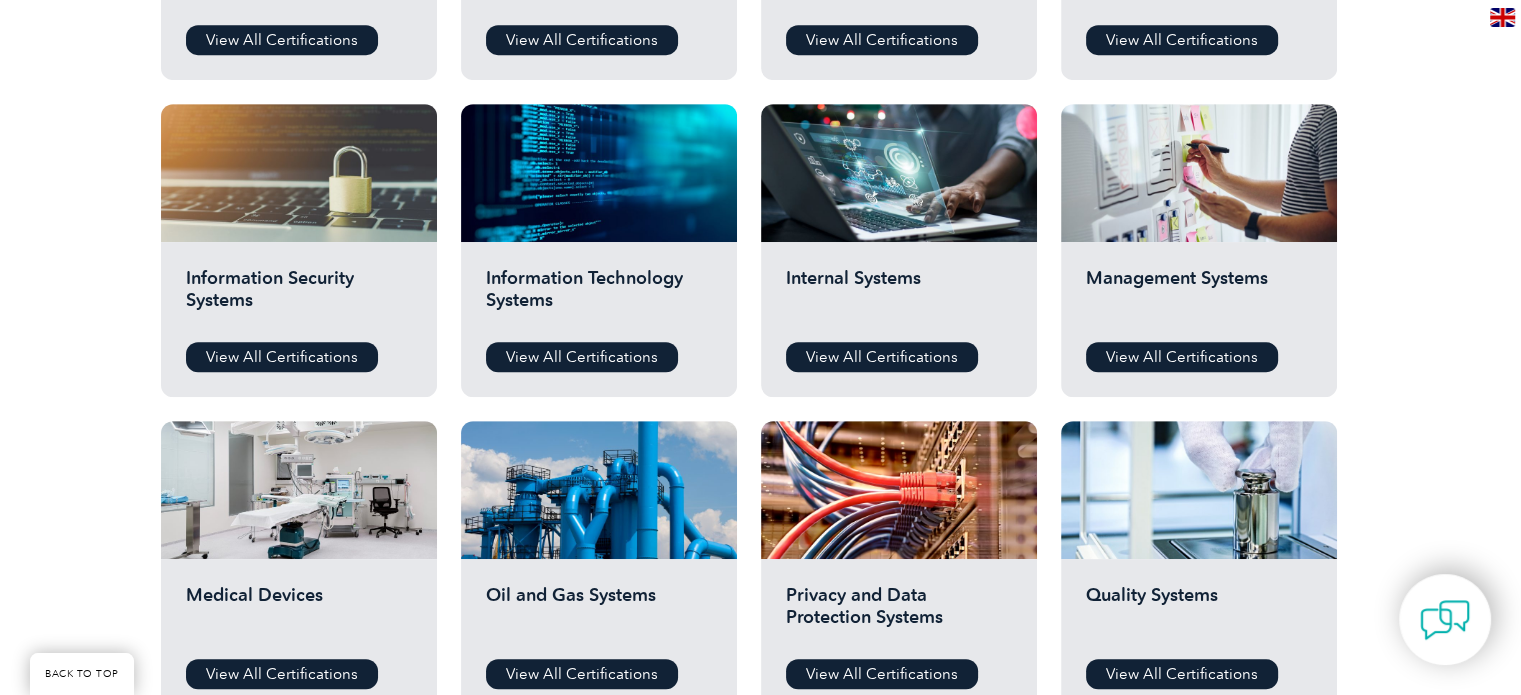 scroll, scrollTop: 1000, scrollLeft: 0, axis: vertical 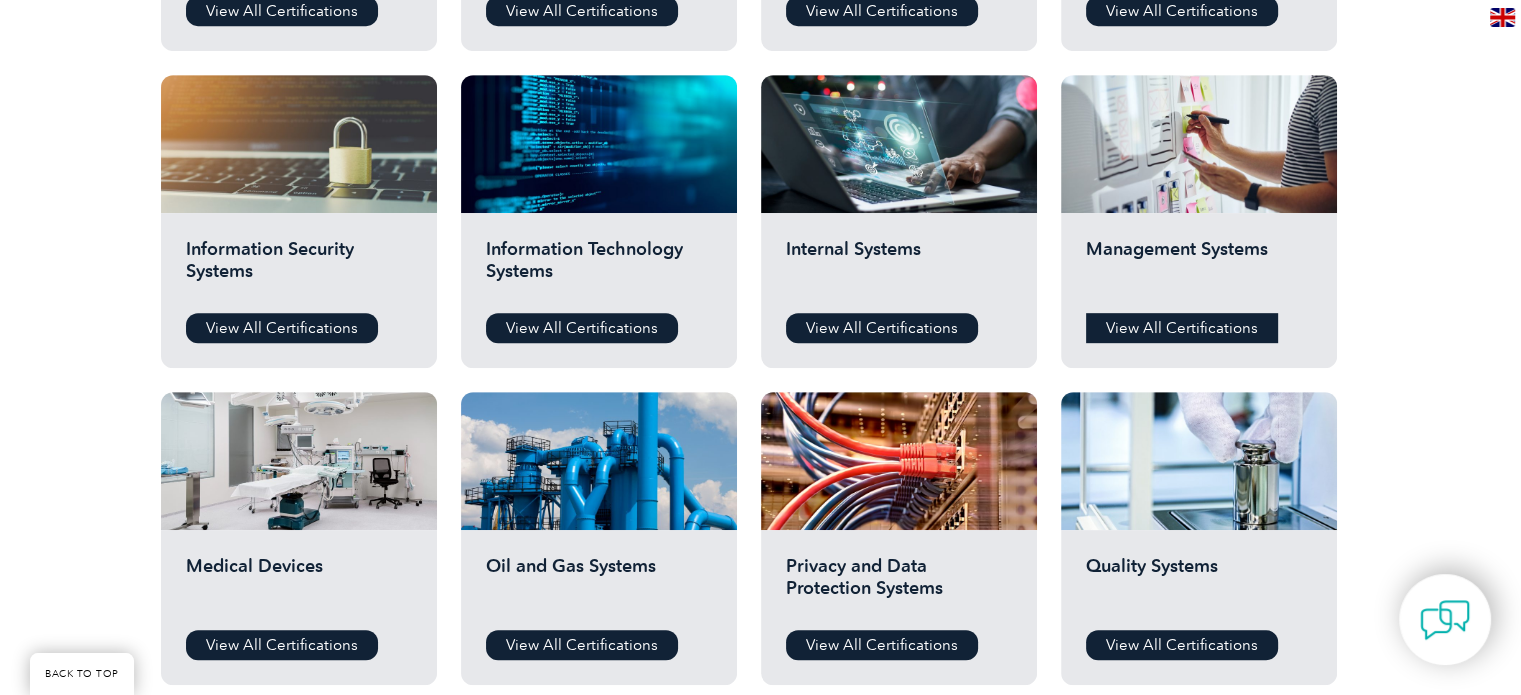 click on "View All Certifications" at bounding box center [1182, 328] 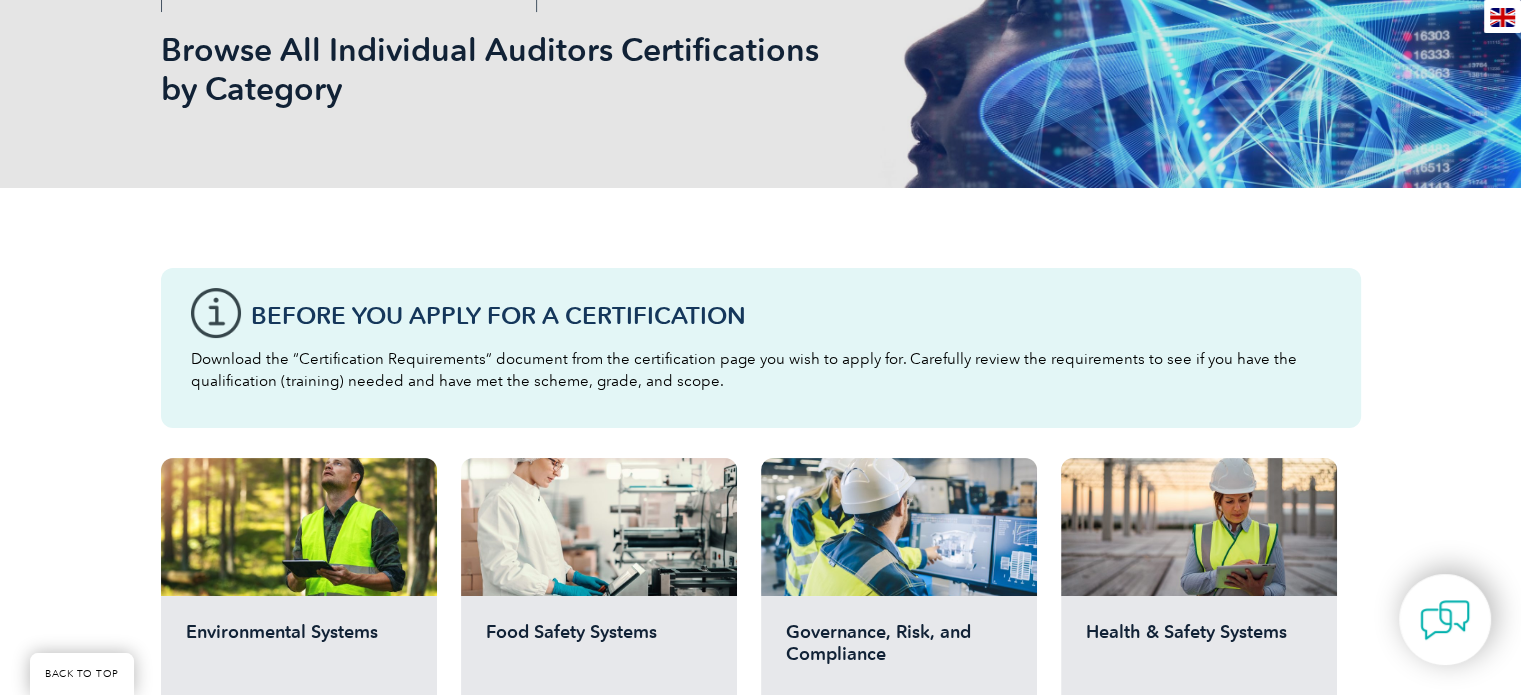 scroll, scrollTop: 0, scrollLeft: 0, axis: both 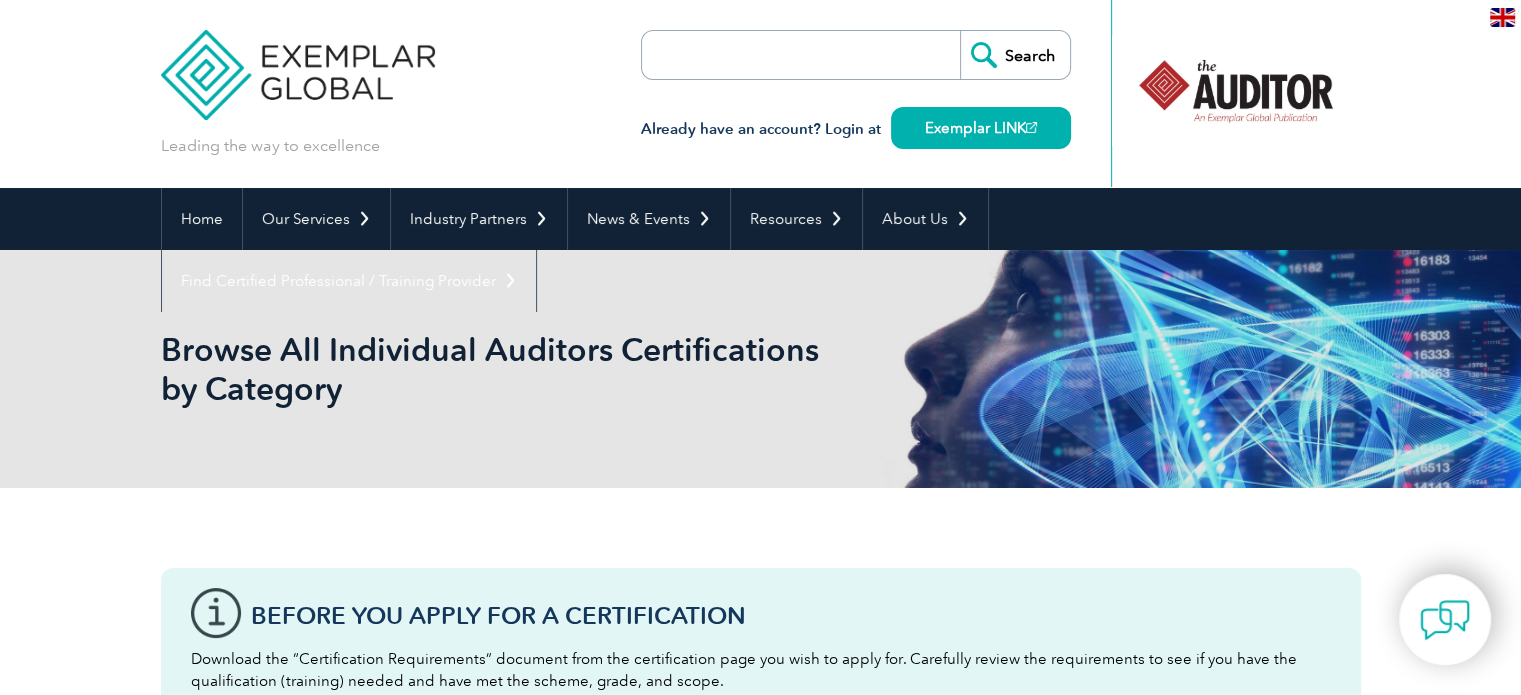 click at bounding box center (757, 55) 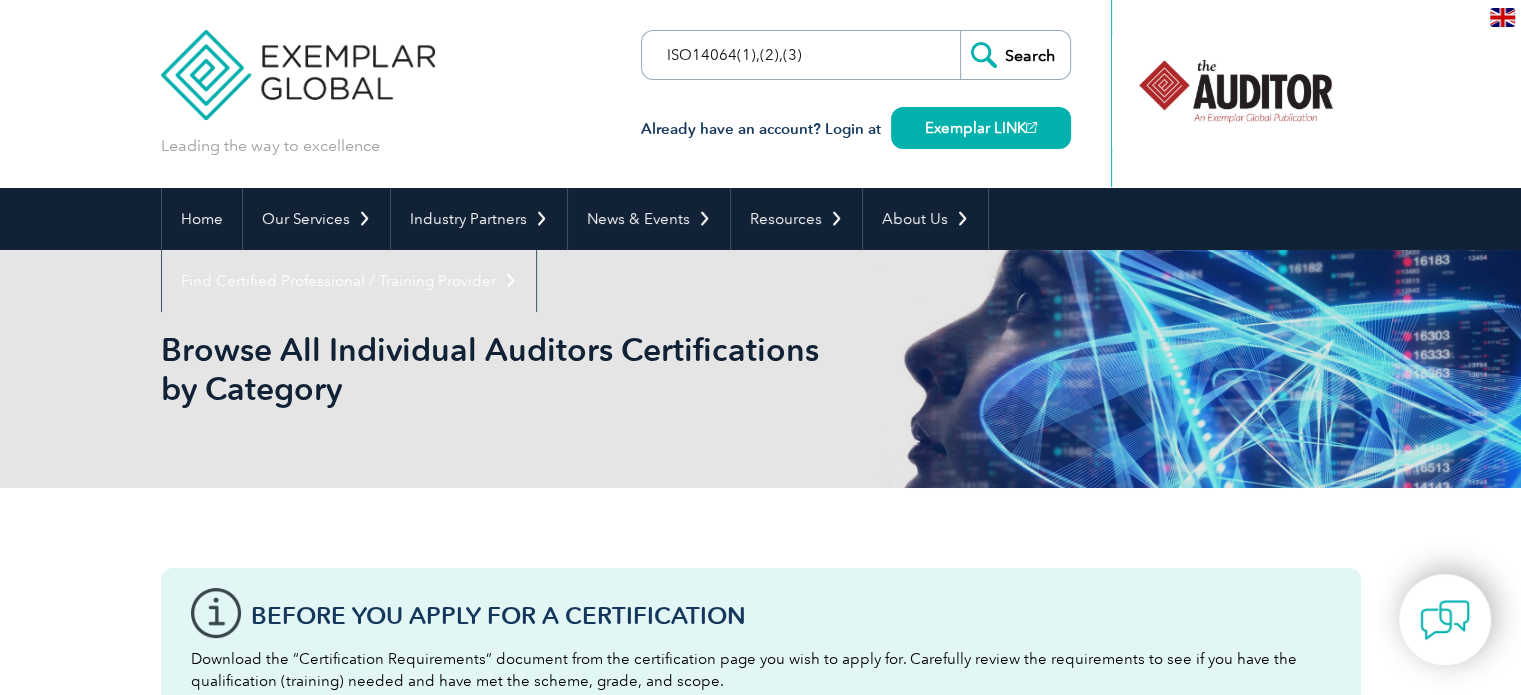 type on "ISO14064(1),(2),(3)" 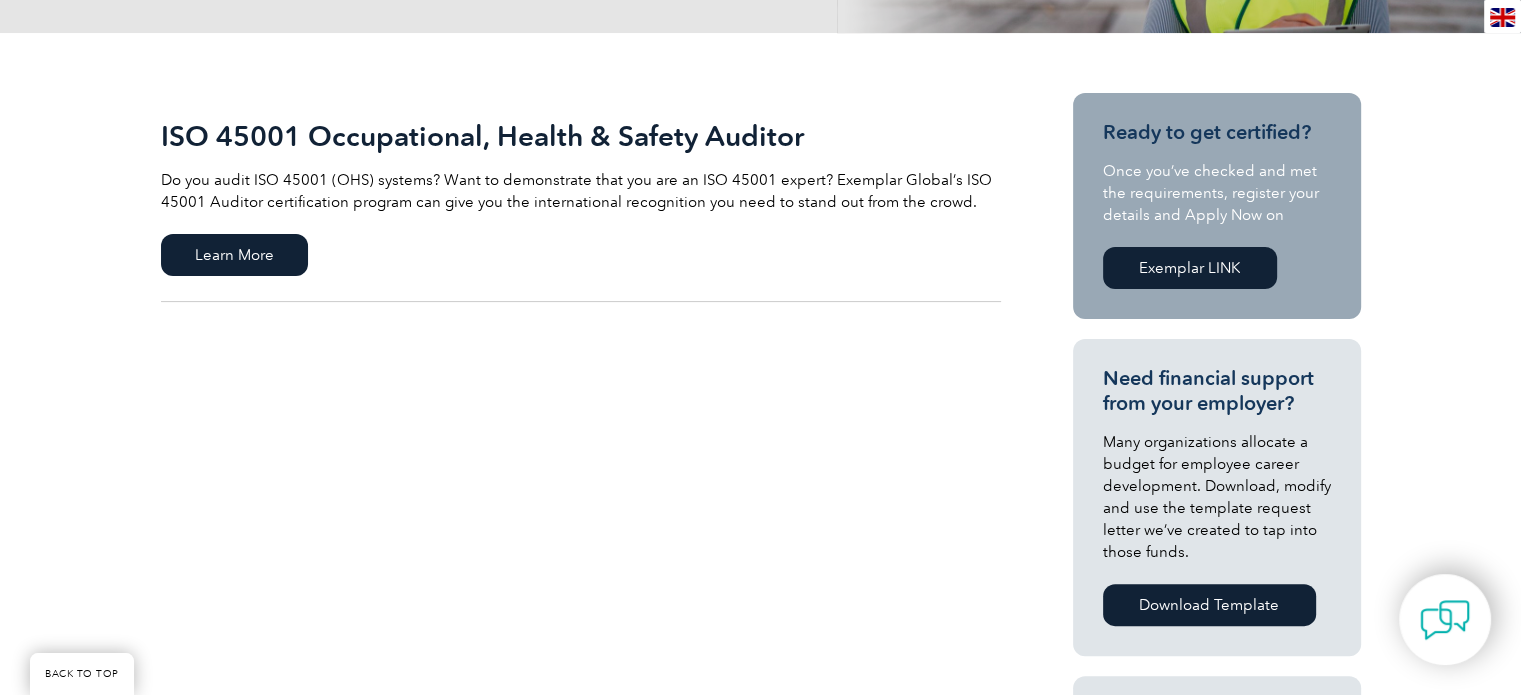 scroll, scrollTop: 300, scrollLeft: 0, axis: vertical 